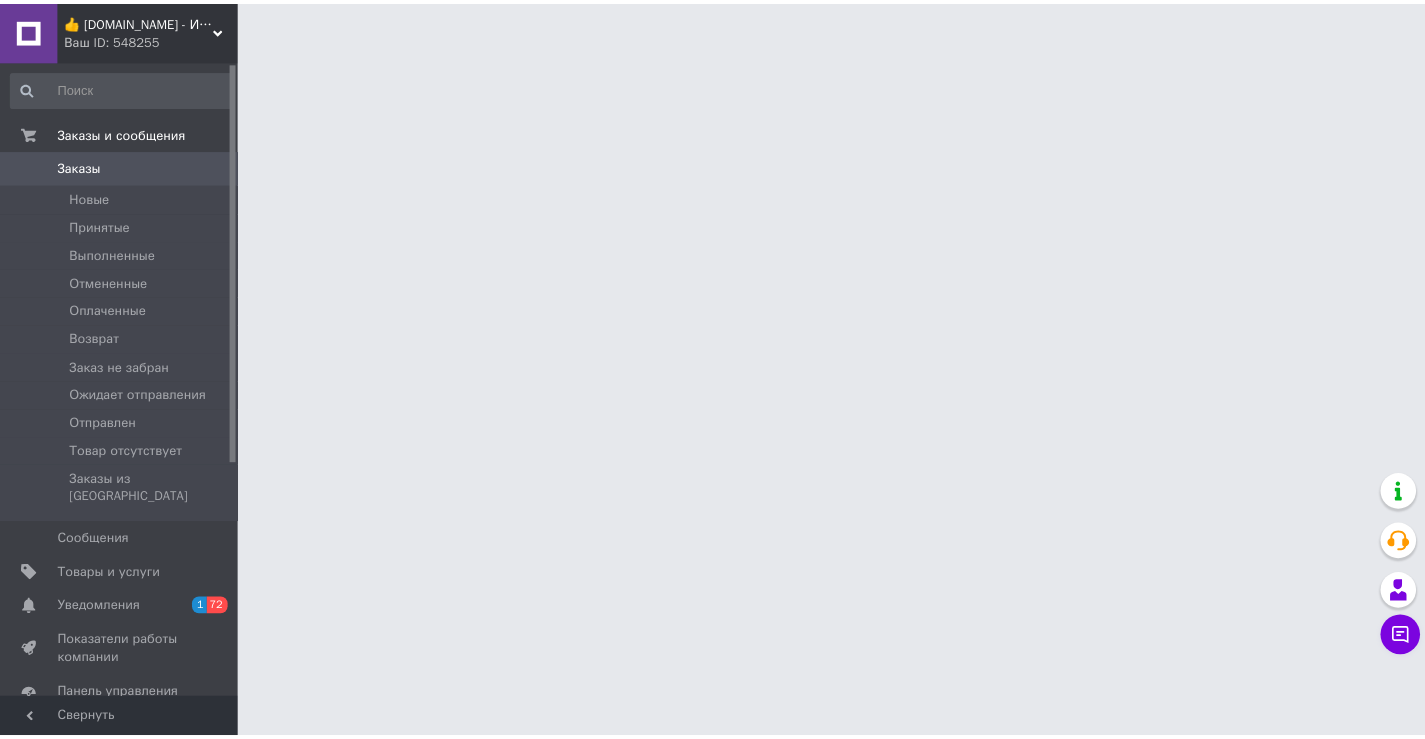 scroll, scrollTop: 0, scrollLeft: 0, axis: both 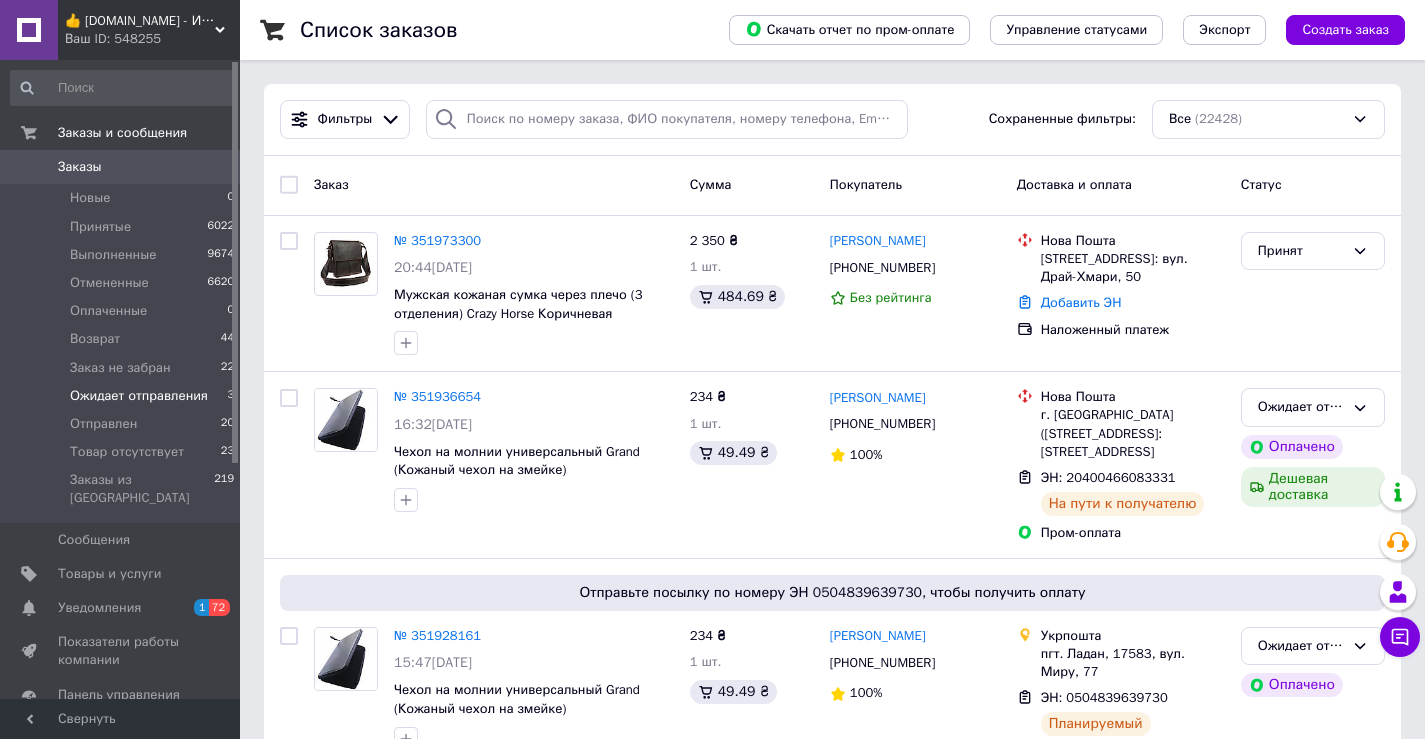 click on "Ожидает отправления" at bounding box center [139, 396] 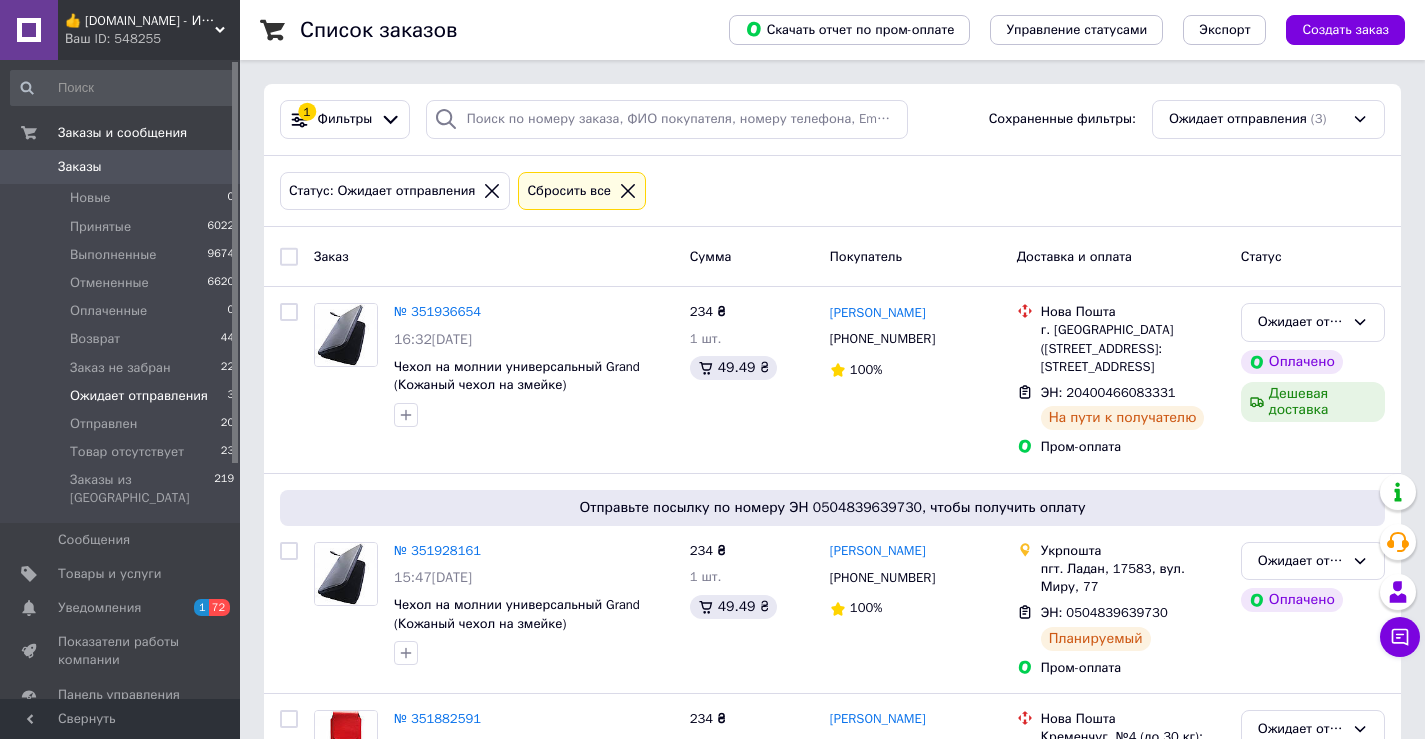 scroll, scrollTop: 183, scrollLeft: 0, axis: vertical 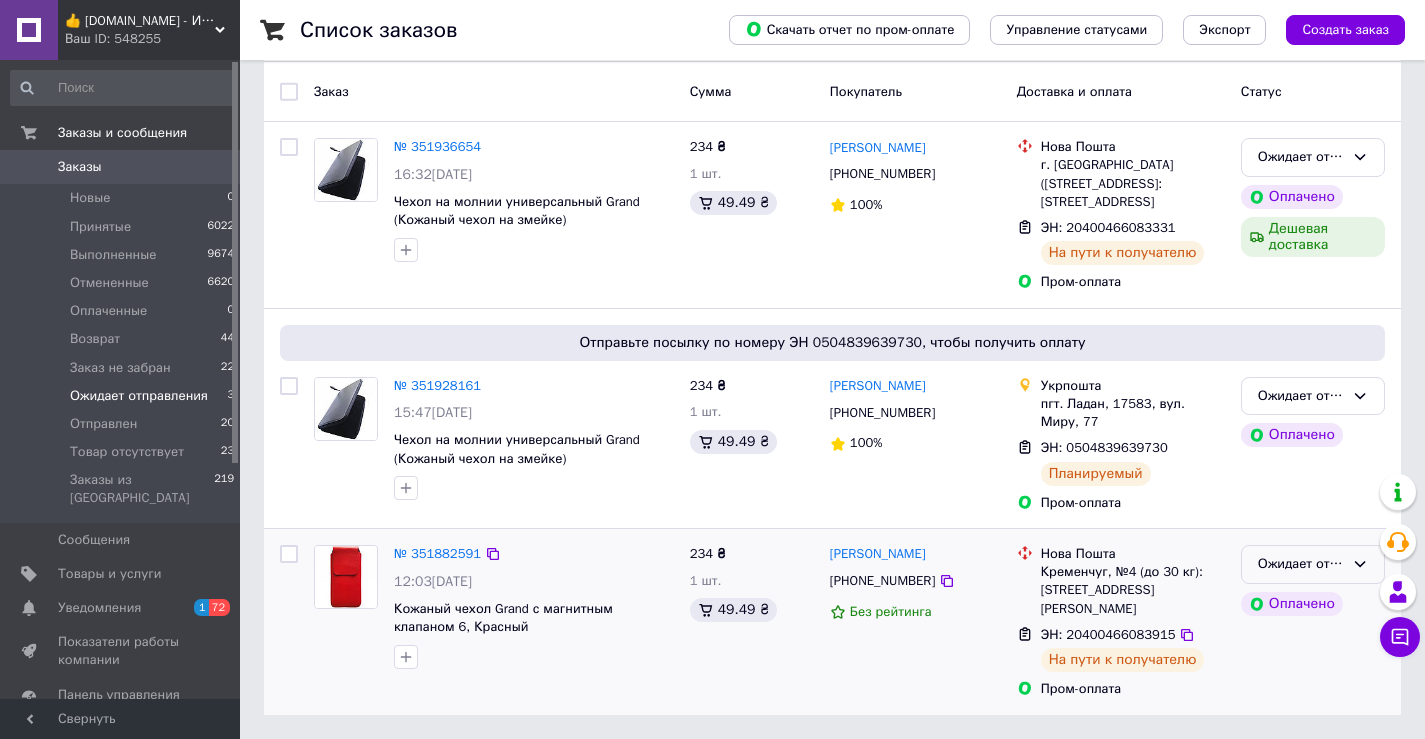 click on "Ожидает отправления" at bounding box center [1301, 564] 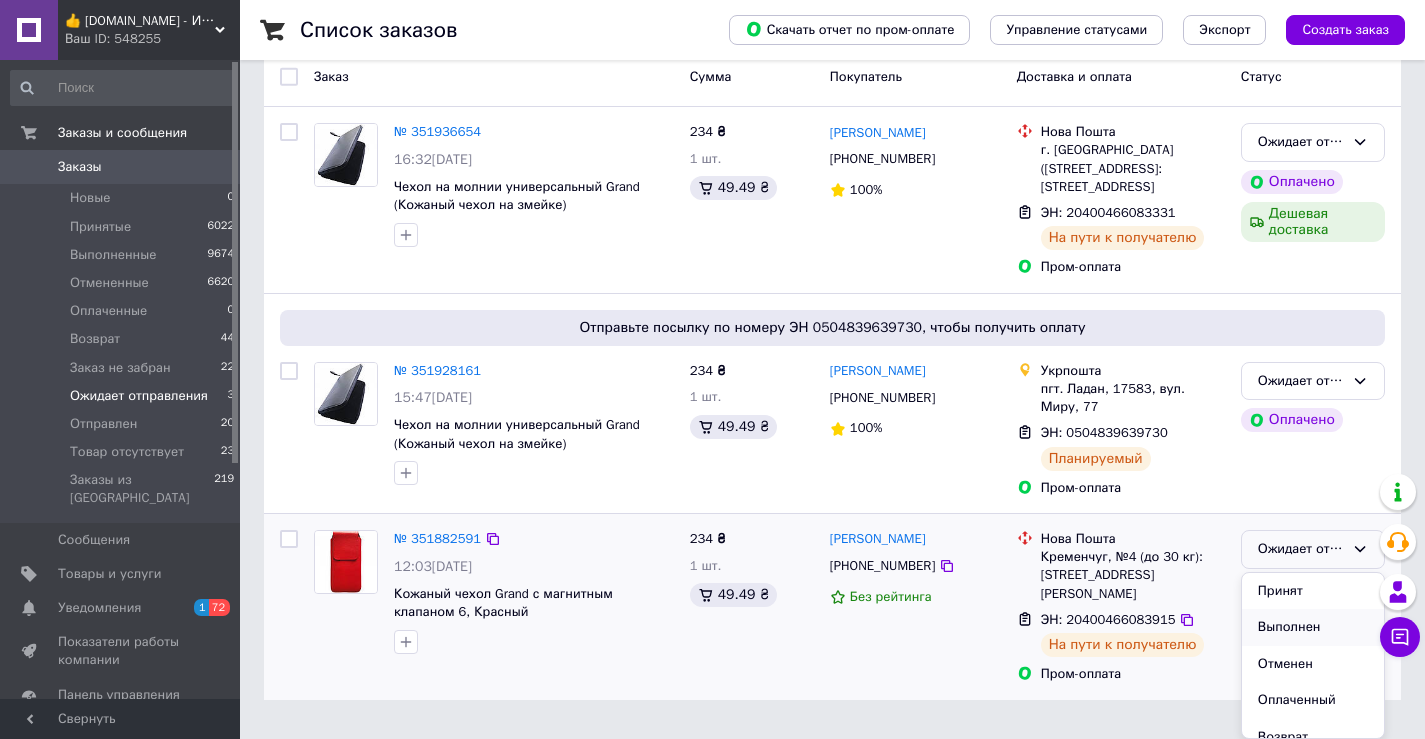 click on "Выполнен" at bounding box center [1313, 627] 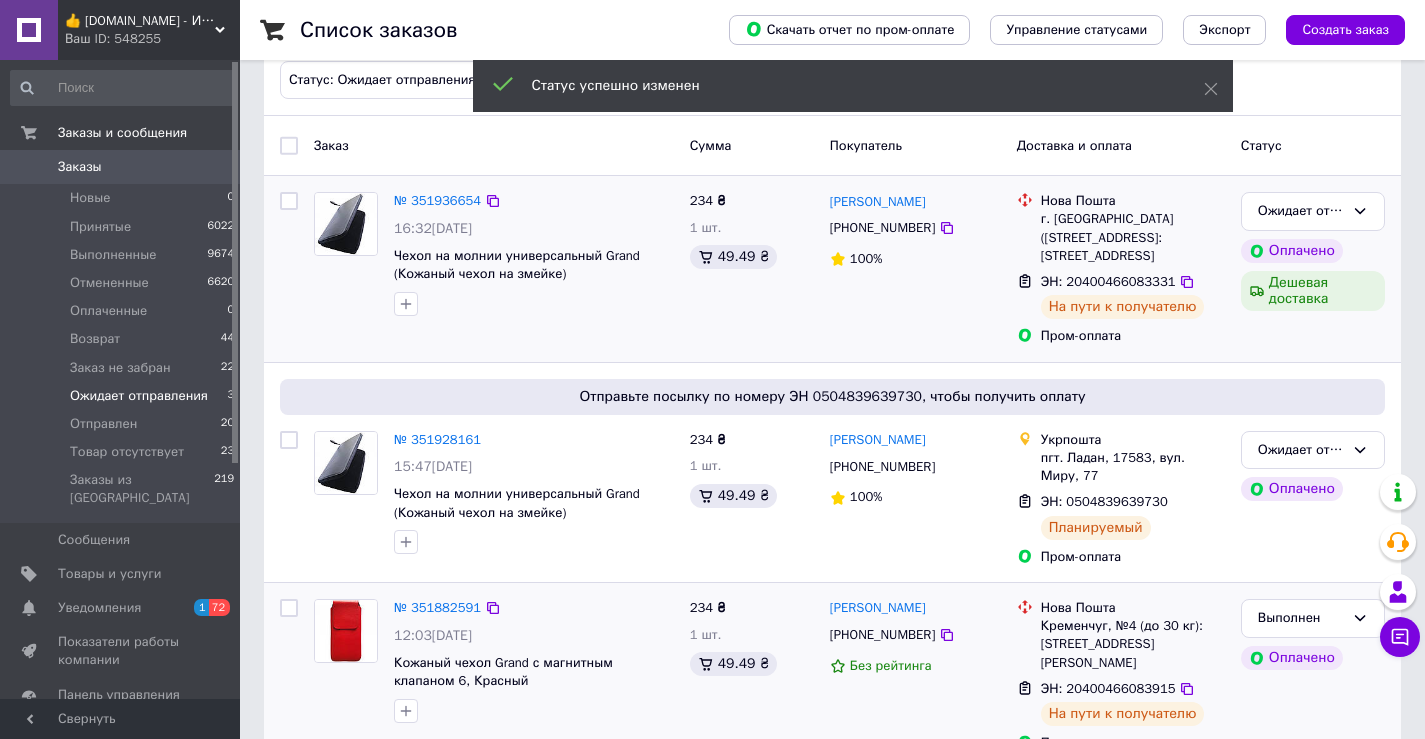 scroll, scrollTop: 83, scrollLeft: 0, axis: vertical 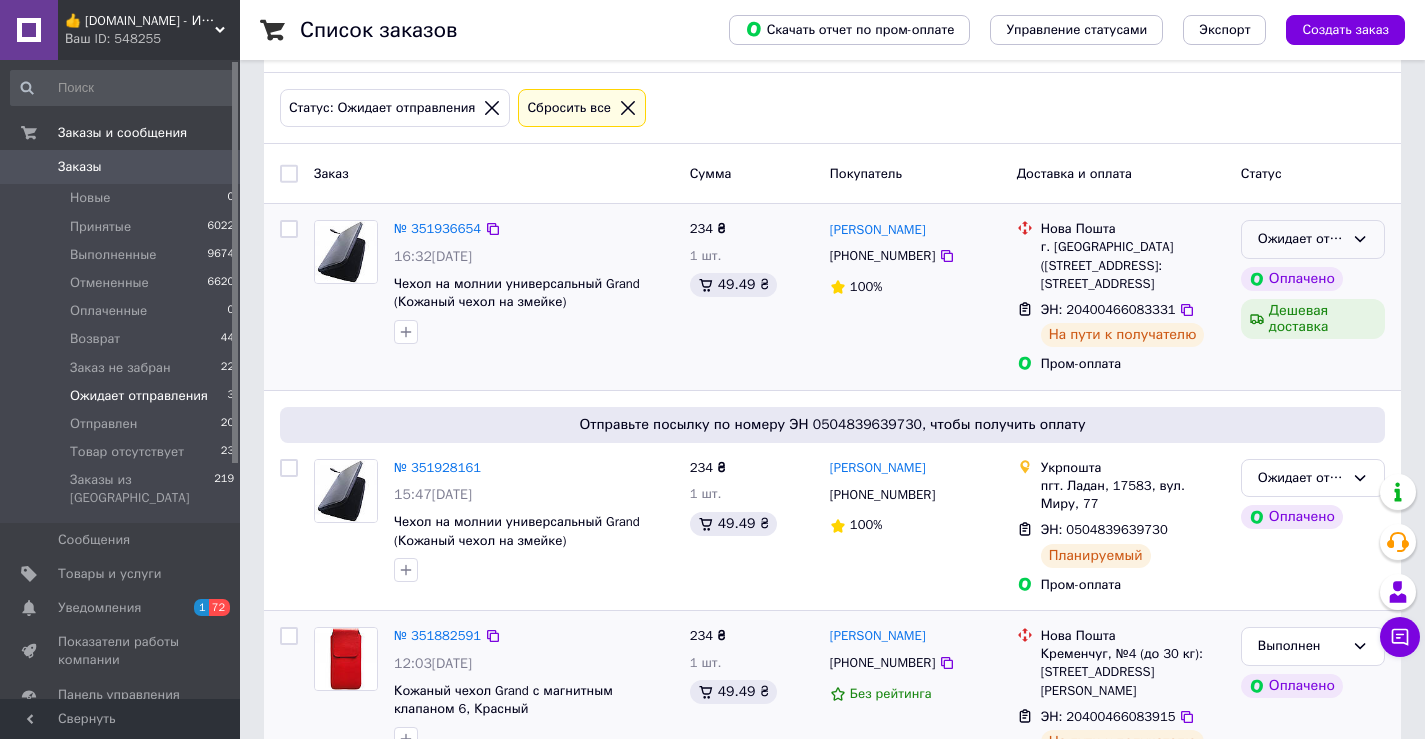 click on "Ожидает отправления" at bounding box center (1301, 239) 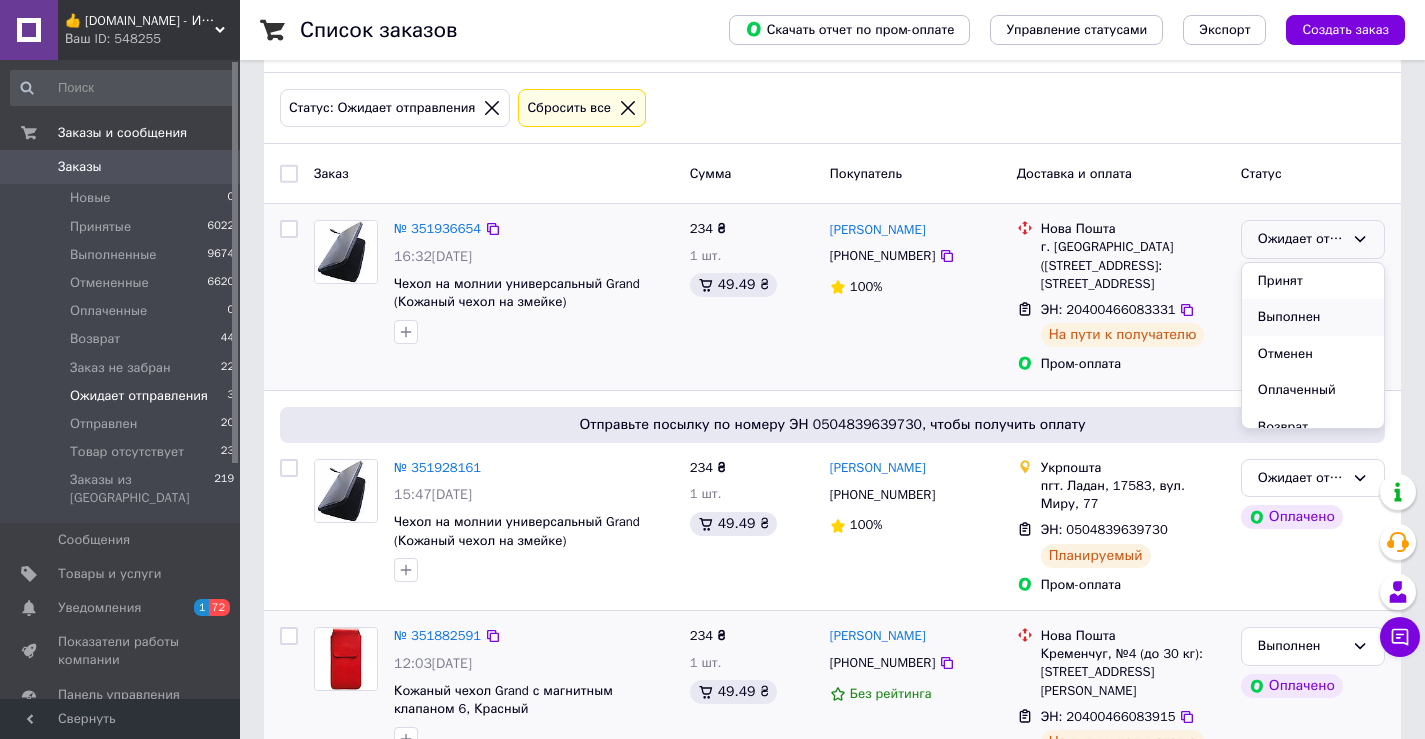 click on "Выполнен" at bounding box center (1313, 317) 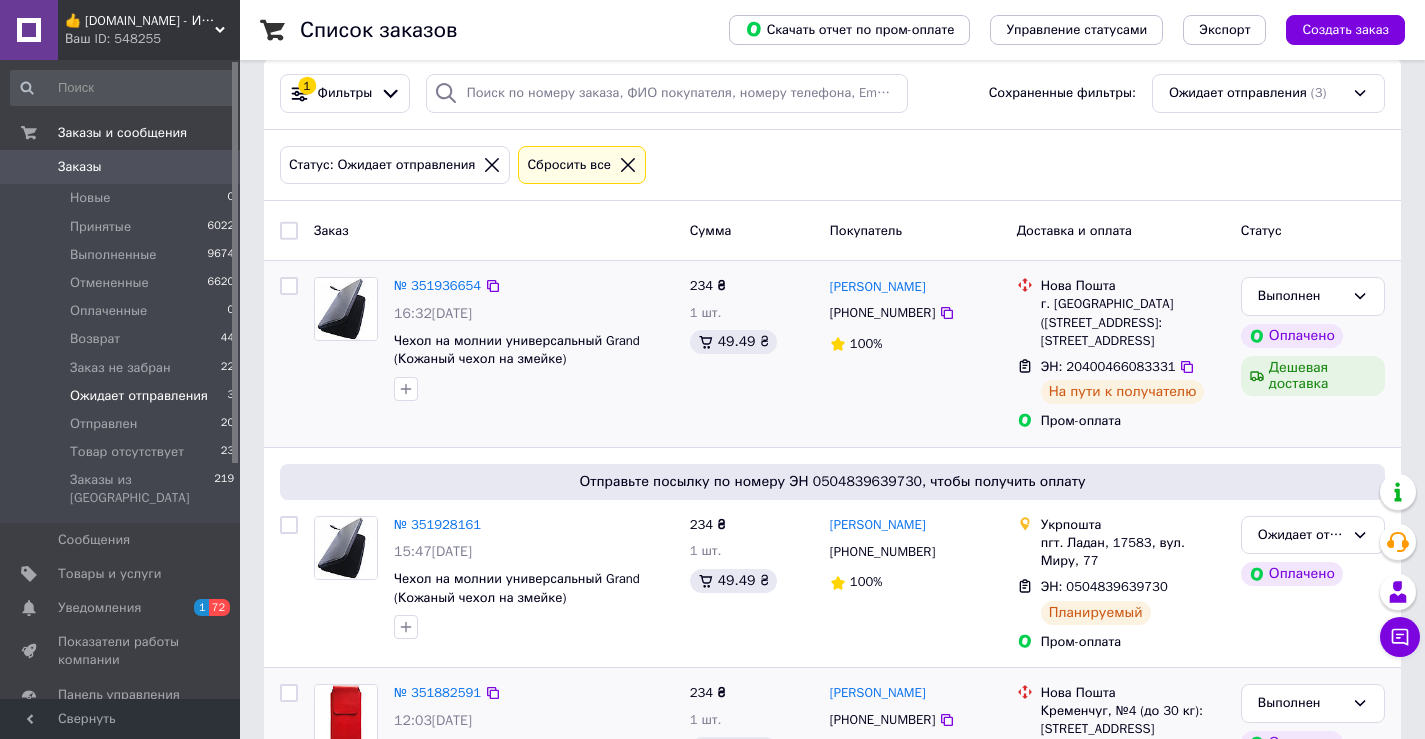 scroll, scrollTop: 0, scrollLeft: 0, axis: both 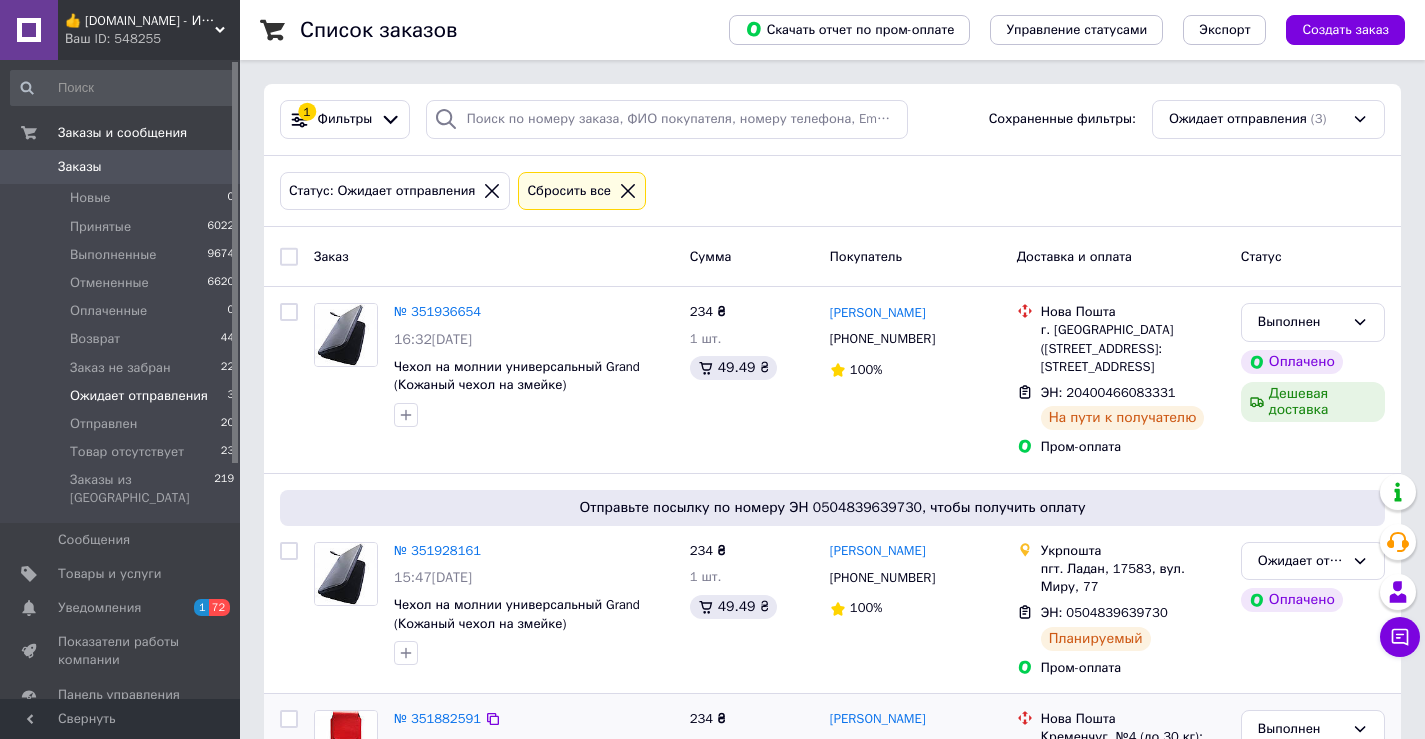 click on "Заказы 0" at bounding box center [123, 167] 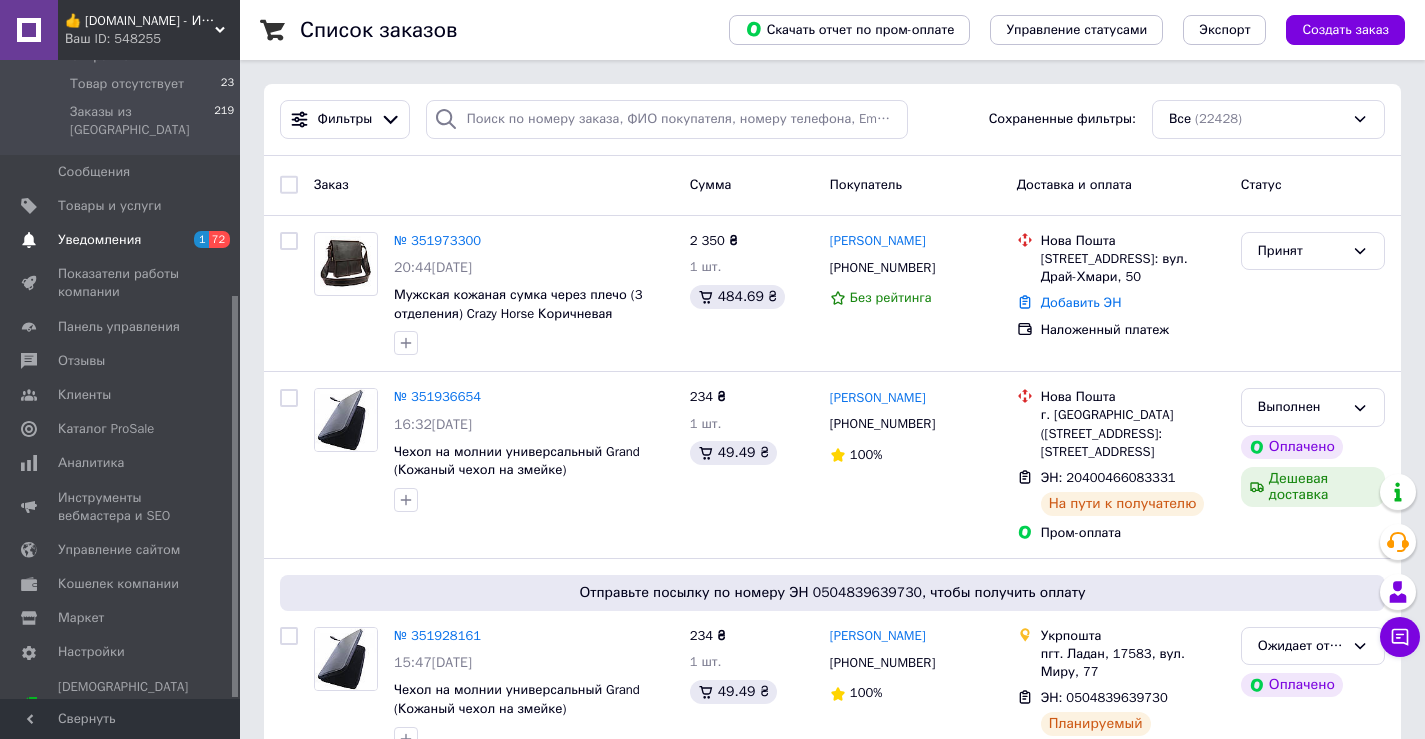 scroll, scrollTop: 373, scrollLeft: 0, axis: vertical 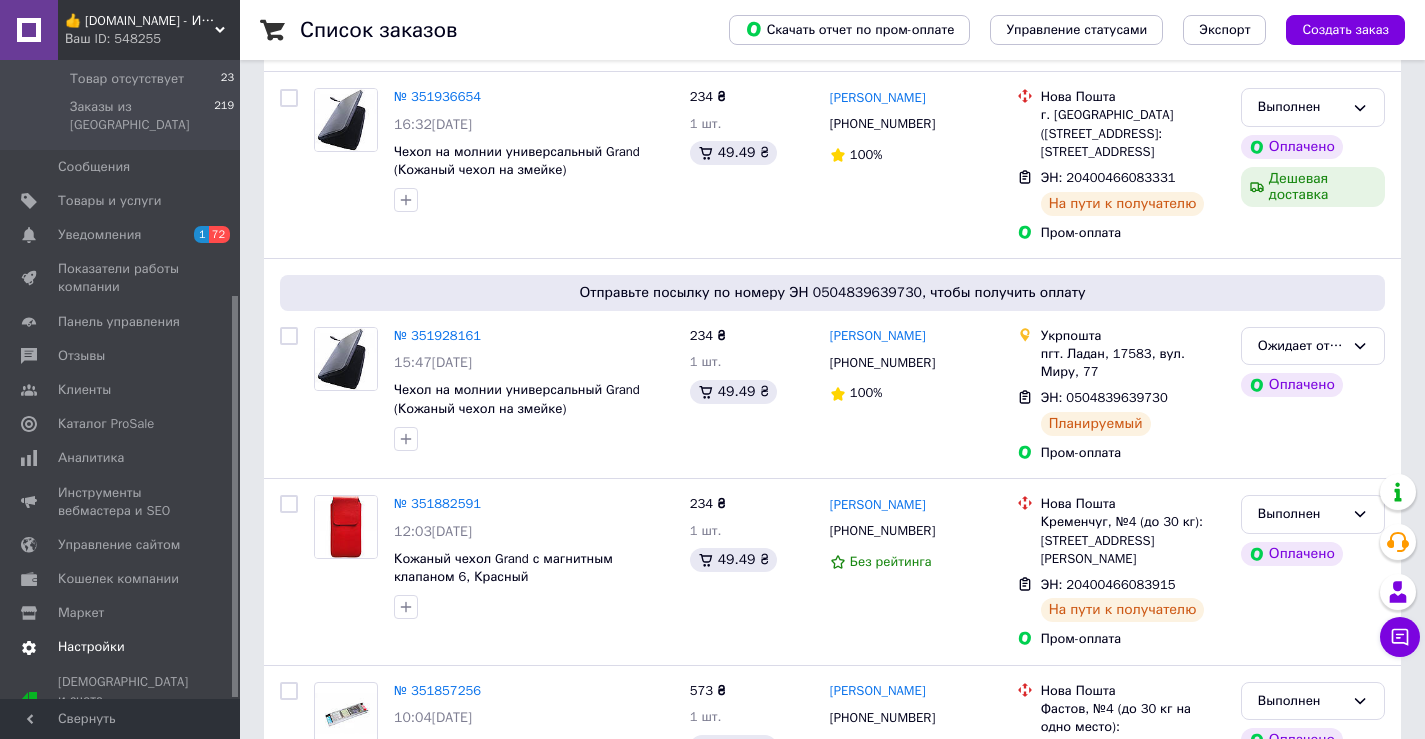 click on "Настройки" at bounding box center [91, 647] 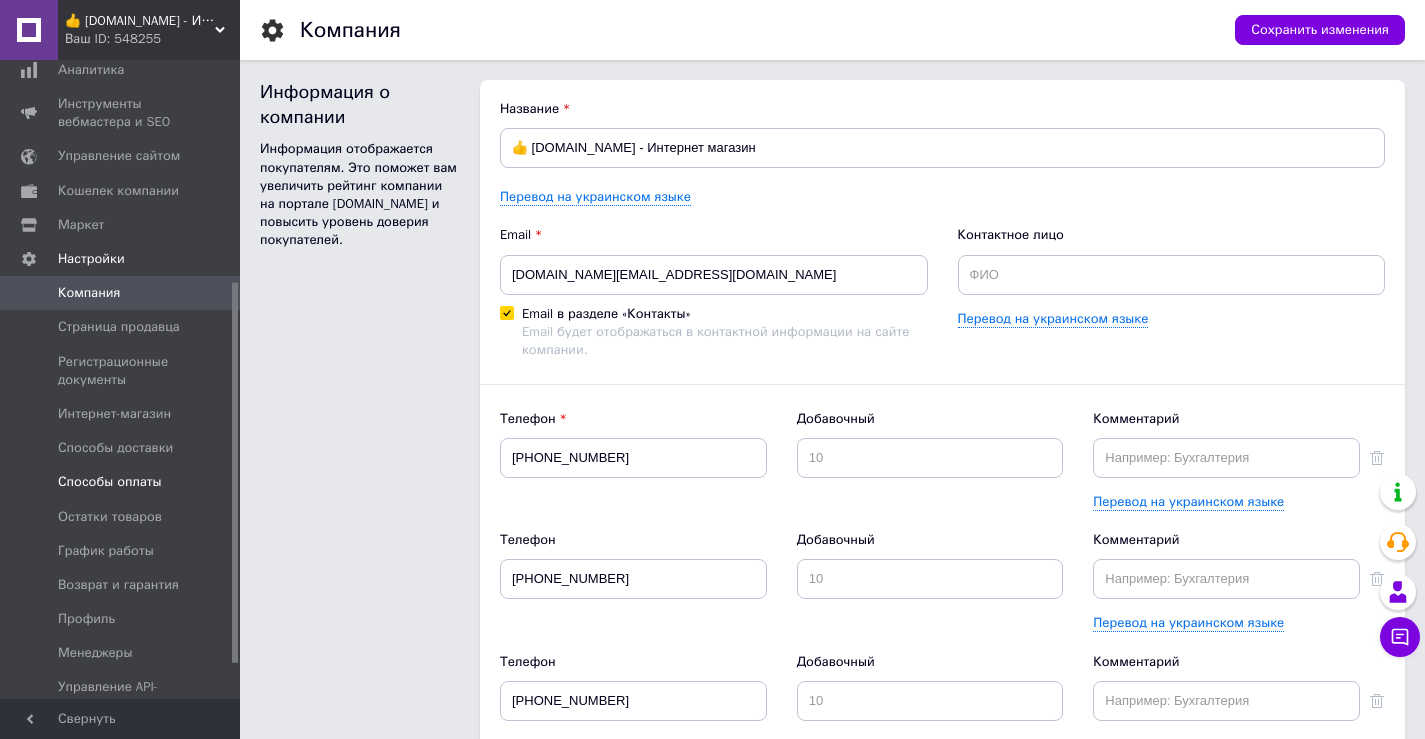 scroll, scrollTop: 0, scrollLeft: 0, axis: both 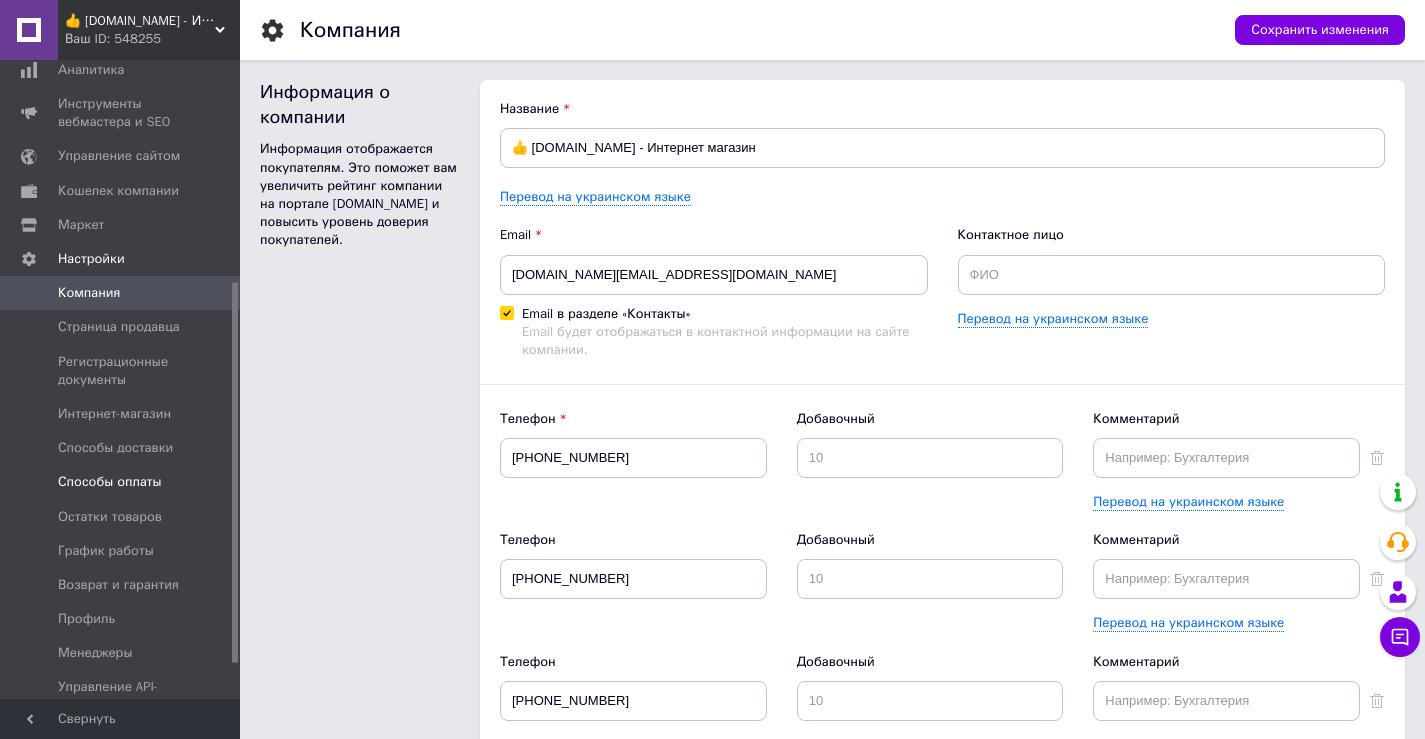 click on "Способы оплаты" at bounding box center [110, 482] 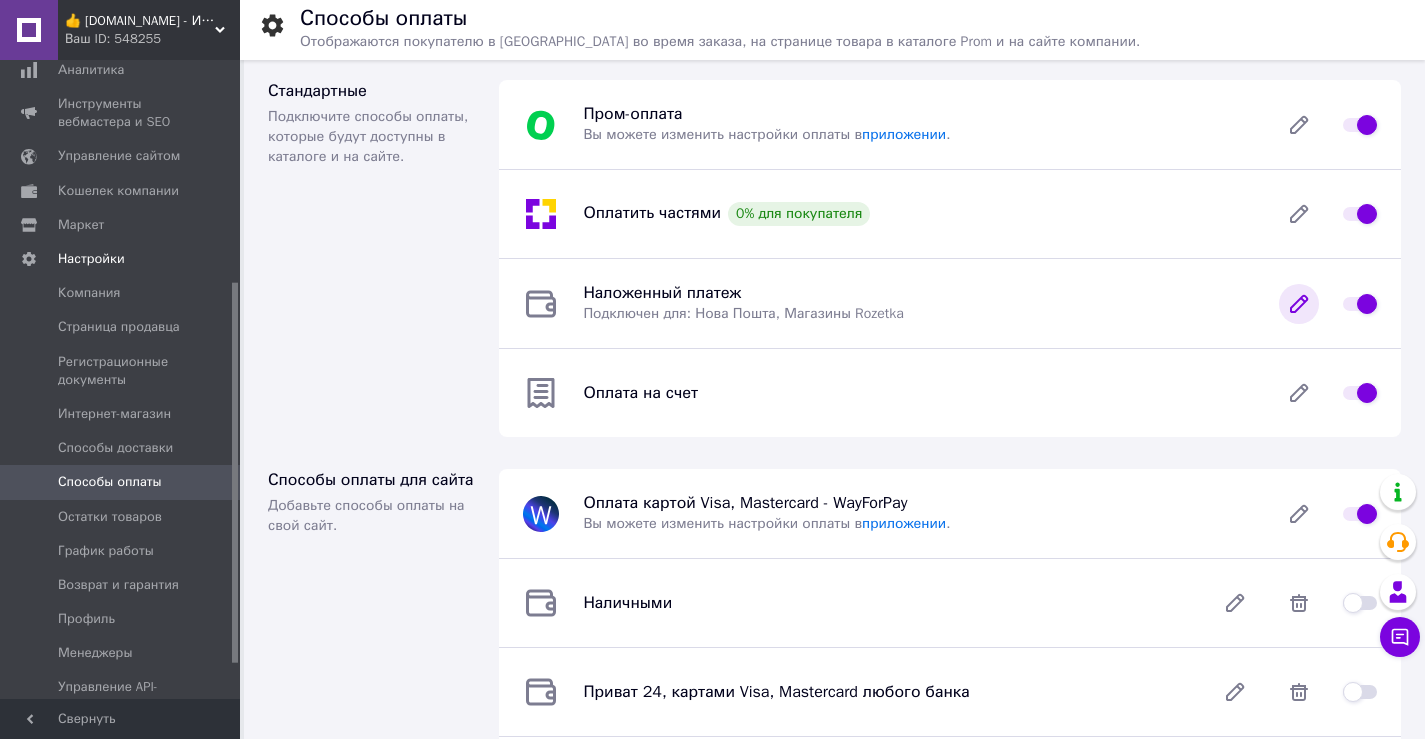 click 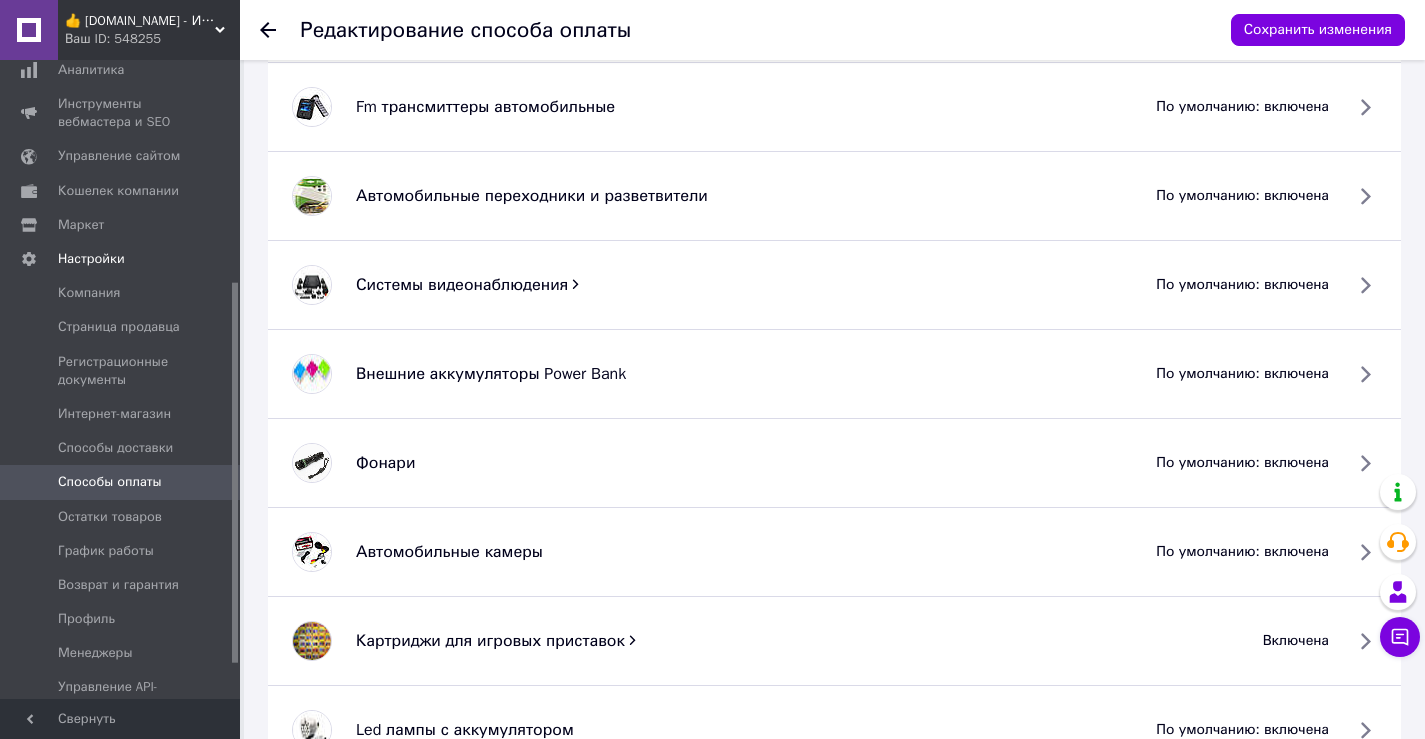 scroll, scrollTop: 4740, scrollLeft: 0, axis: vertical 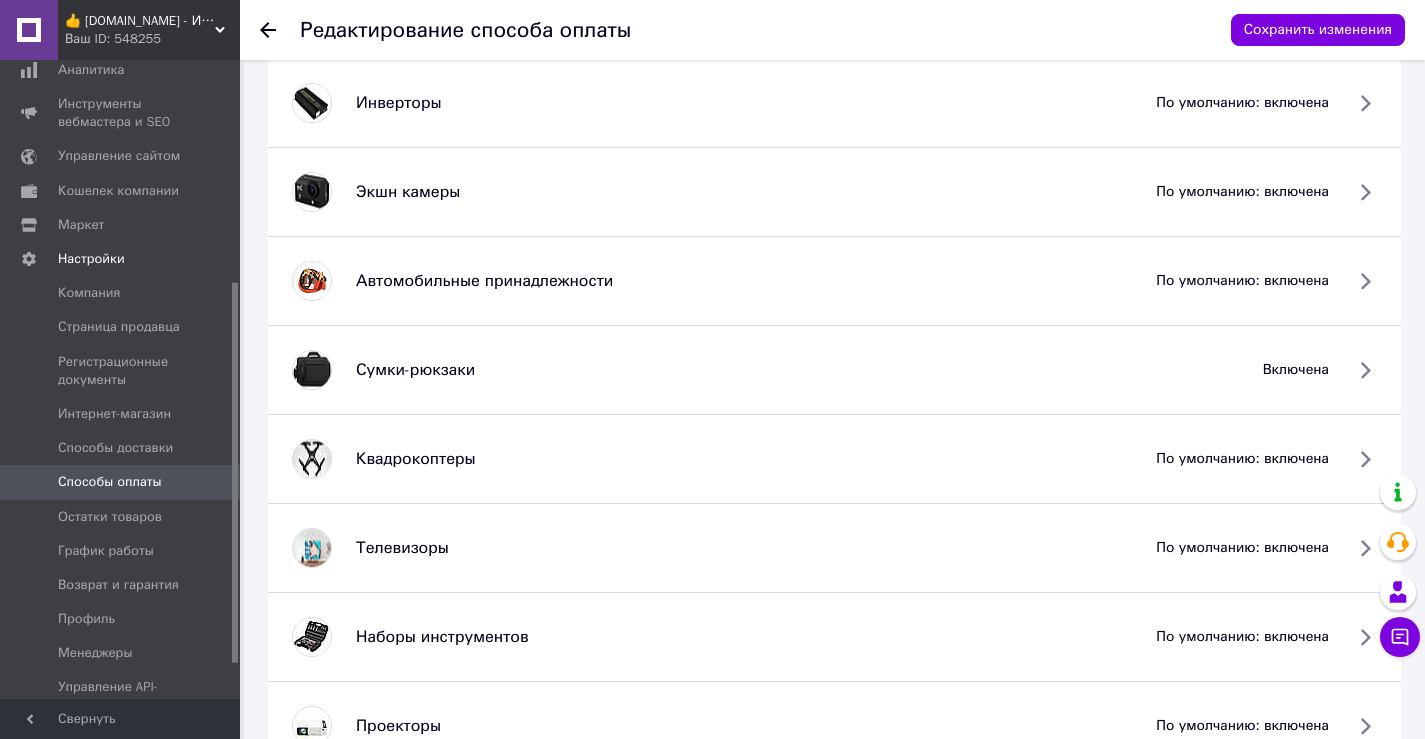 click on "включена" at bounding box center (1296, 370) 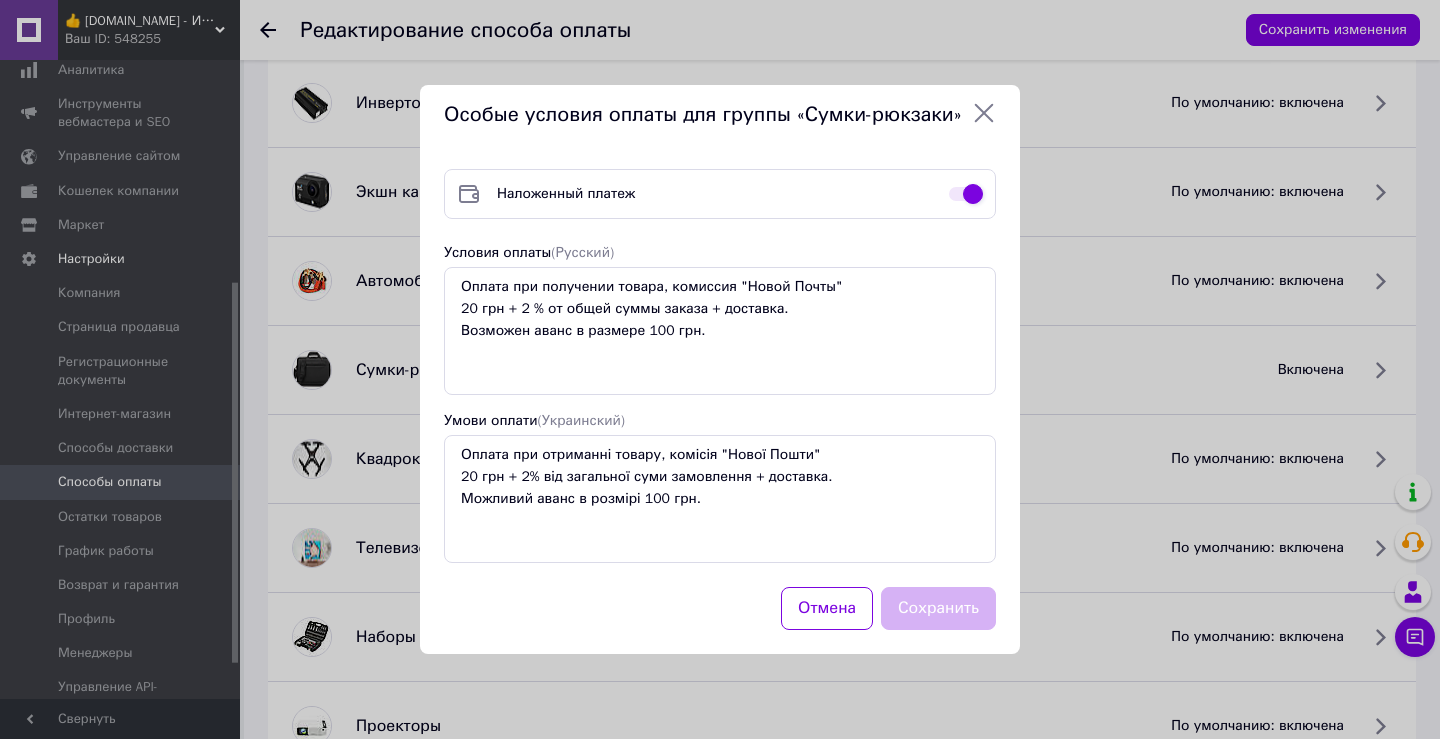 click at bounding box center [966, 194] 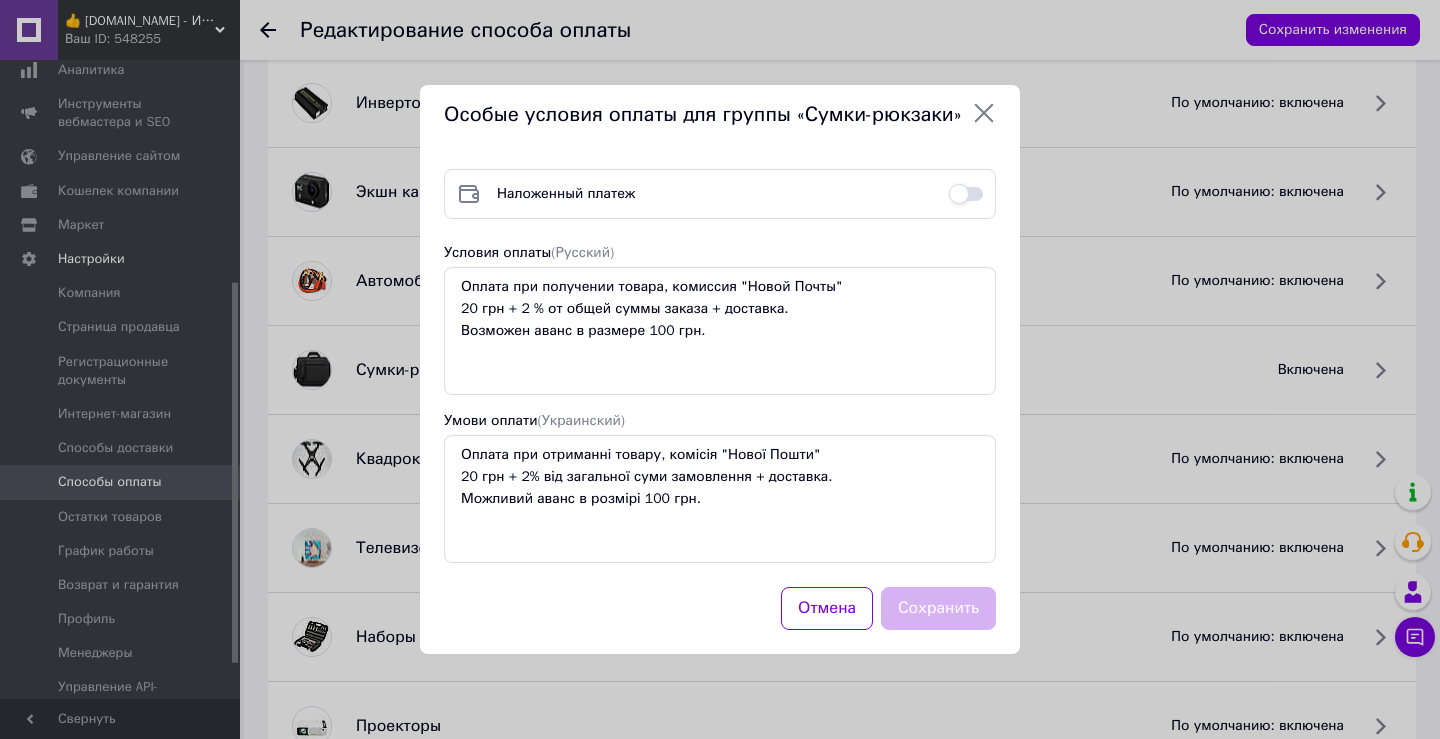 checkbox on "false" 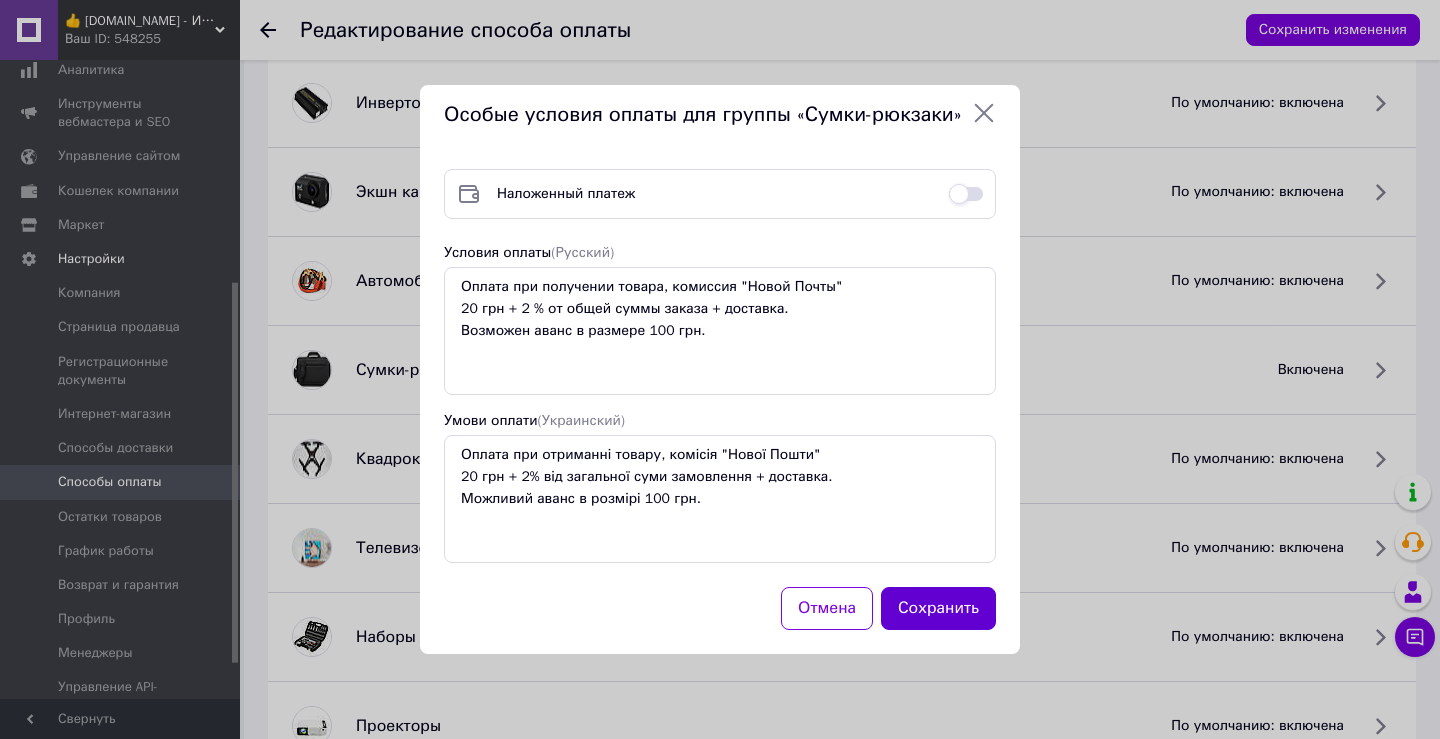 click on "Сохранить" at bounding box center (938, 608) 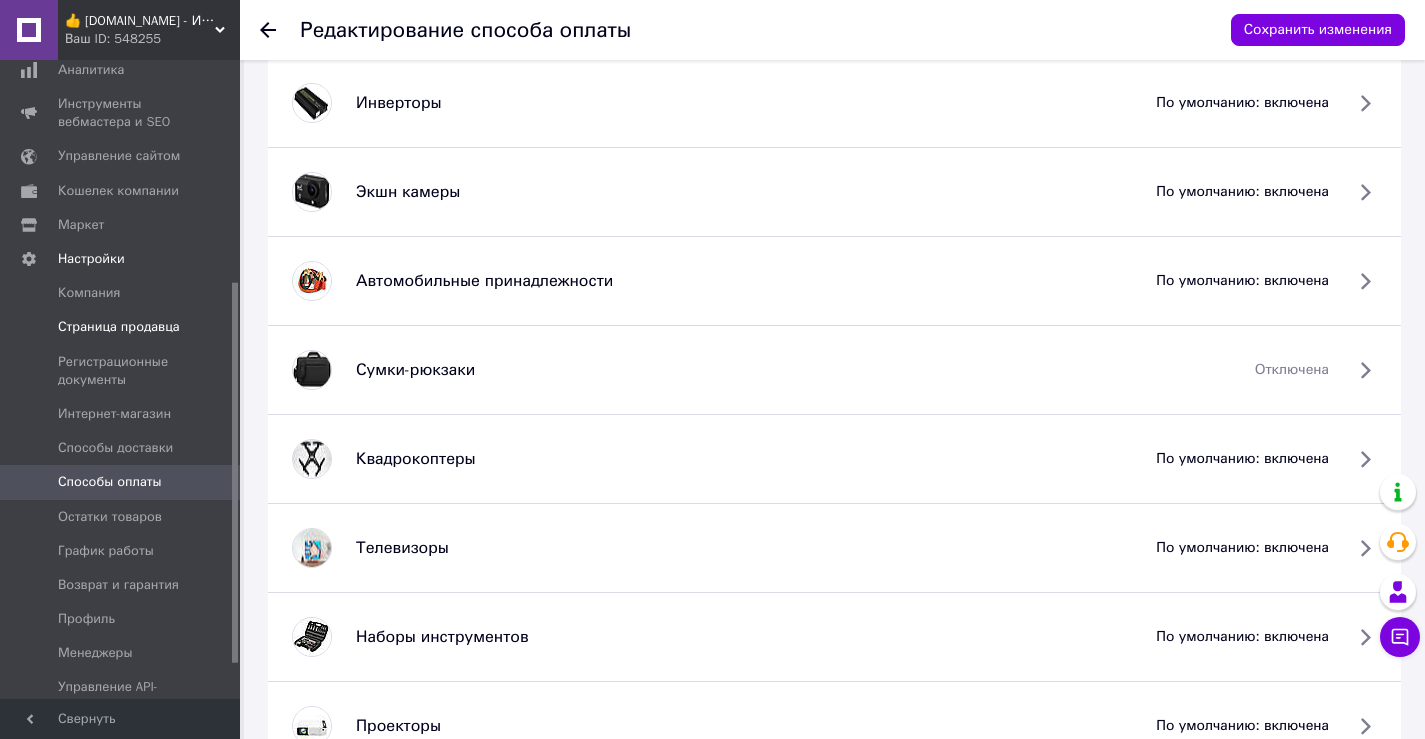 scroll, scrollTop: 0, scrollLeft: 0, axis: both 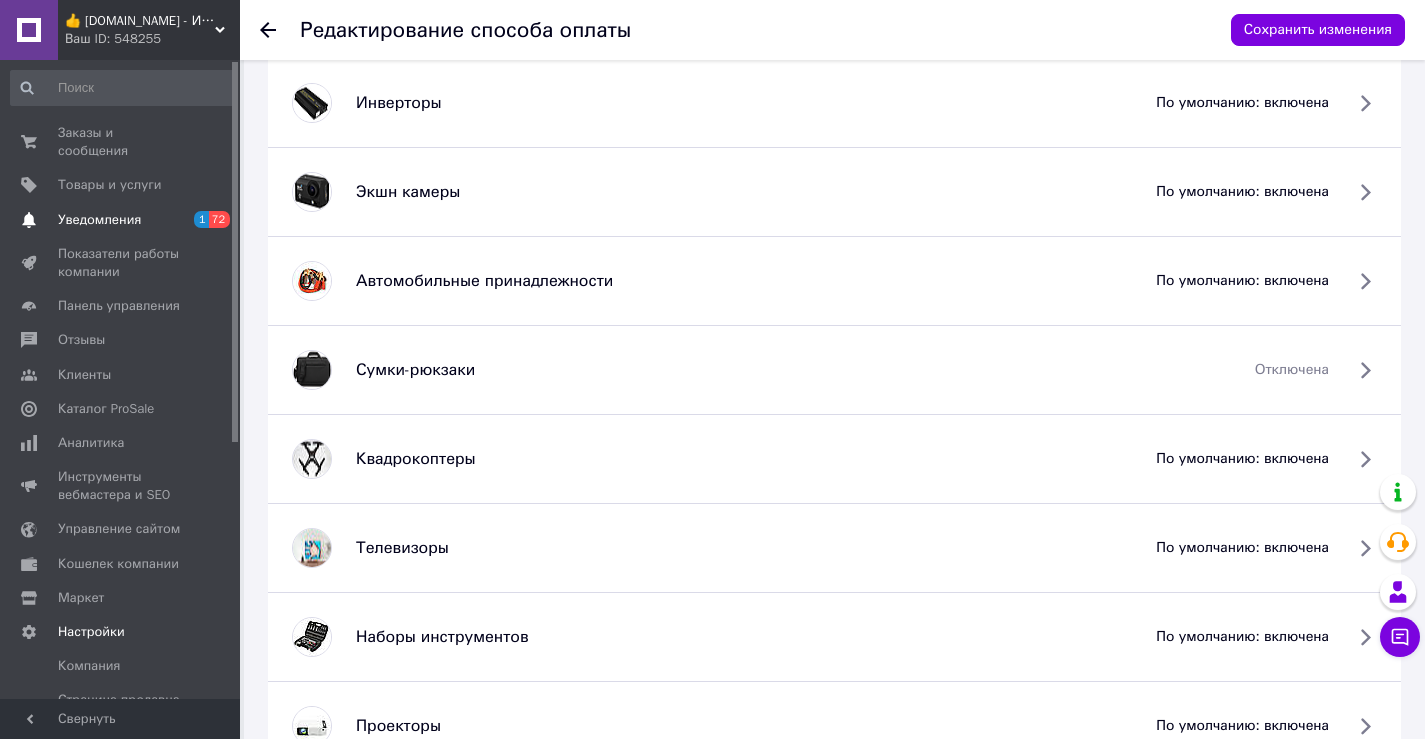 click on "Уведомления" at bounding box center [99, 220] 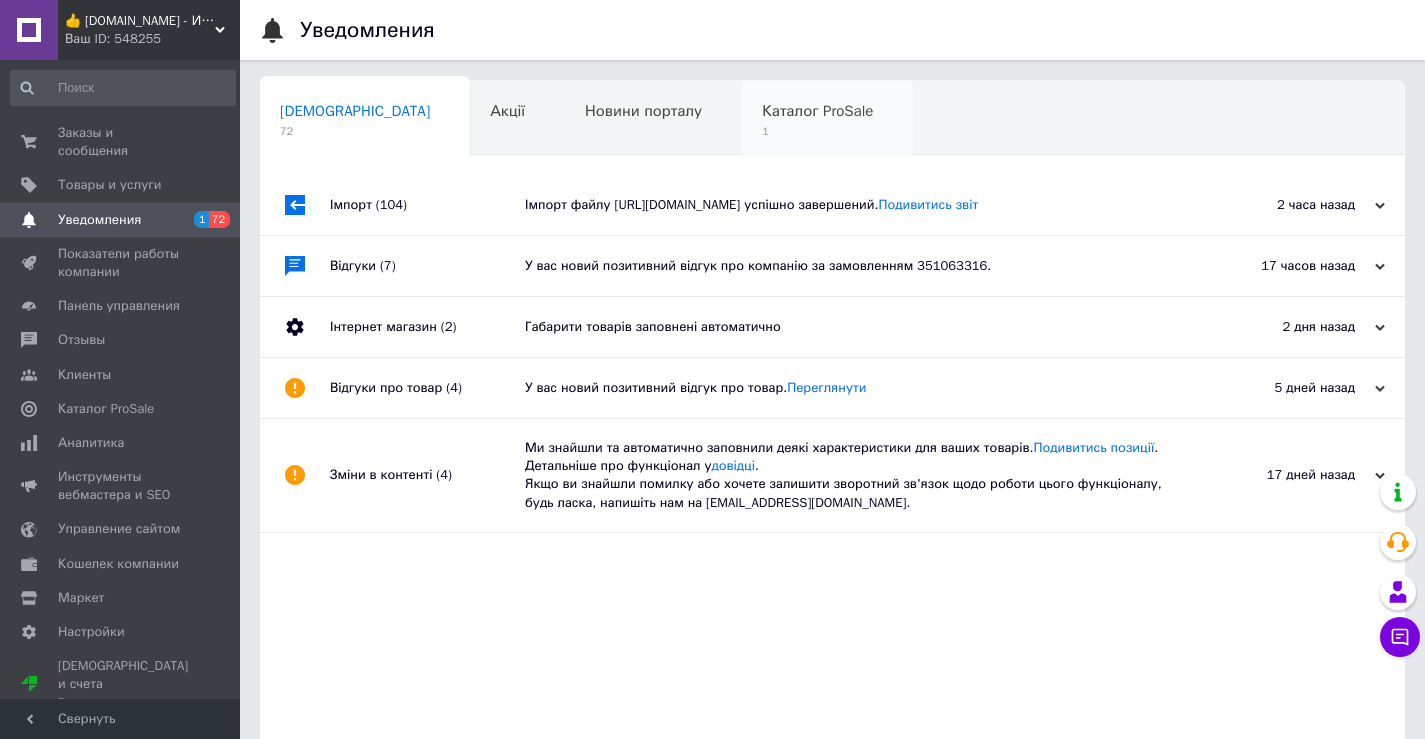 click on "1" at bounding box center [817, 131] 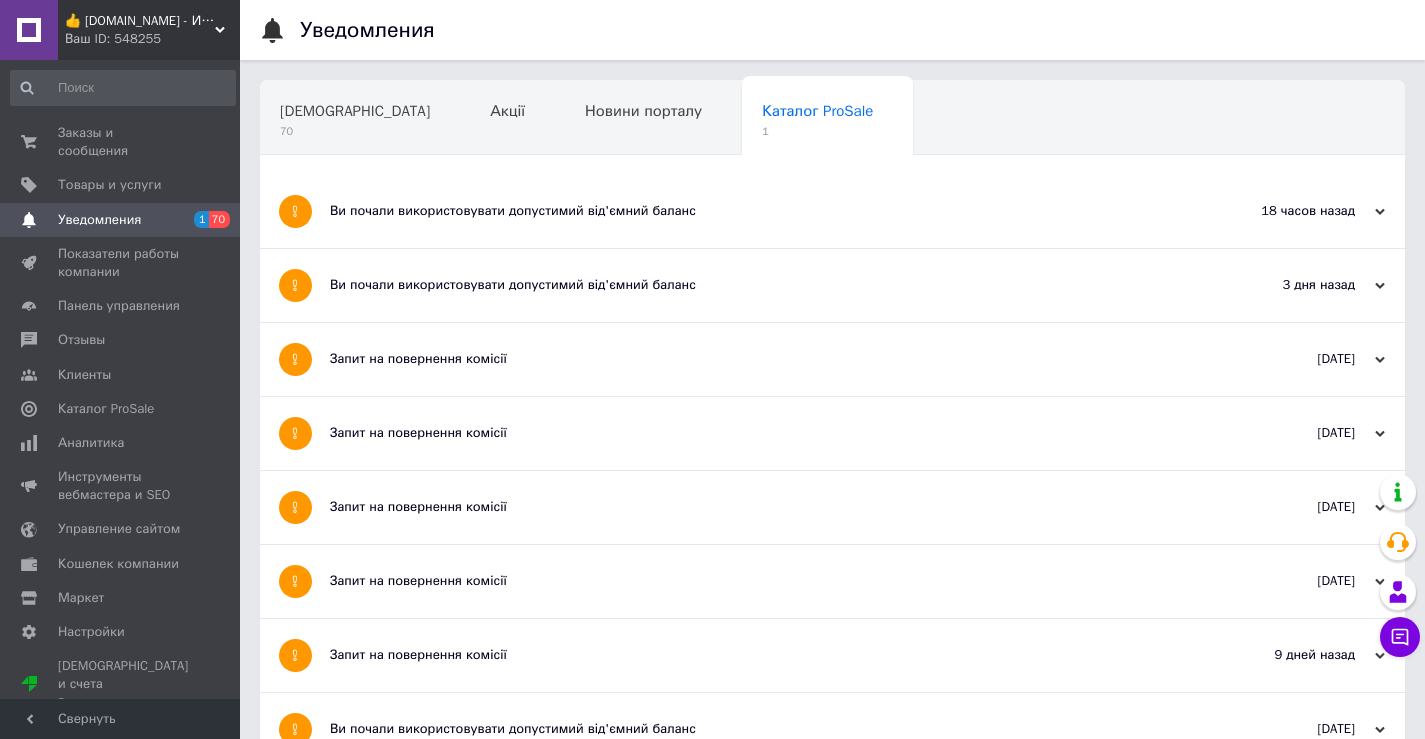 click on "Ви почали використовувати допустимий від'ємний баланс" at bounding box center (757, 211) 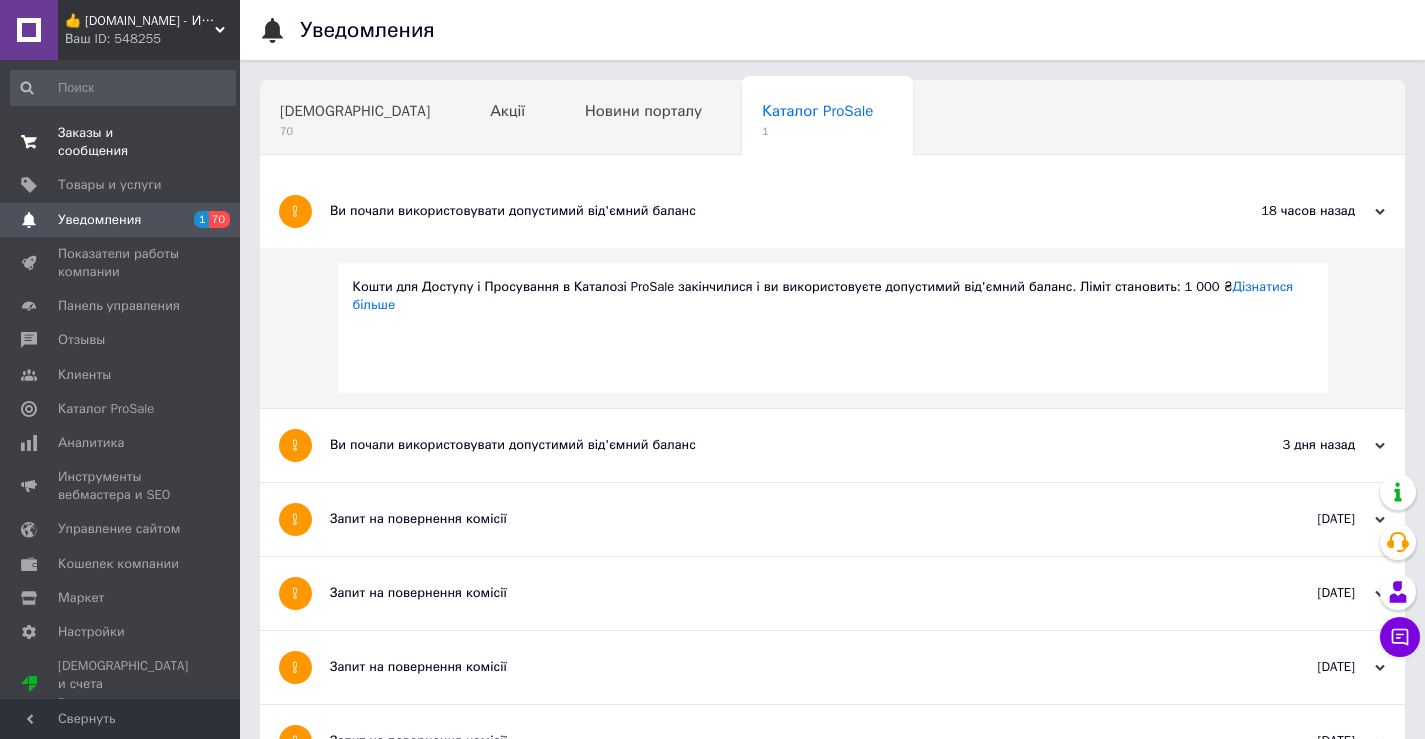 click on "Заказы и сообщения" at bounding box center (121, 142) 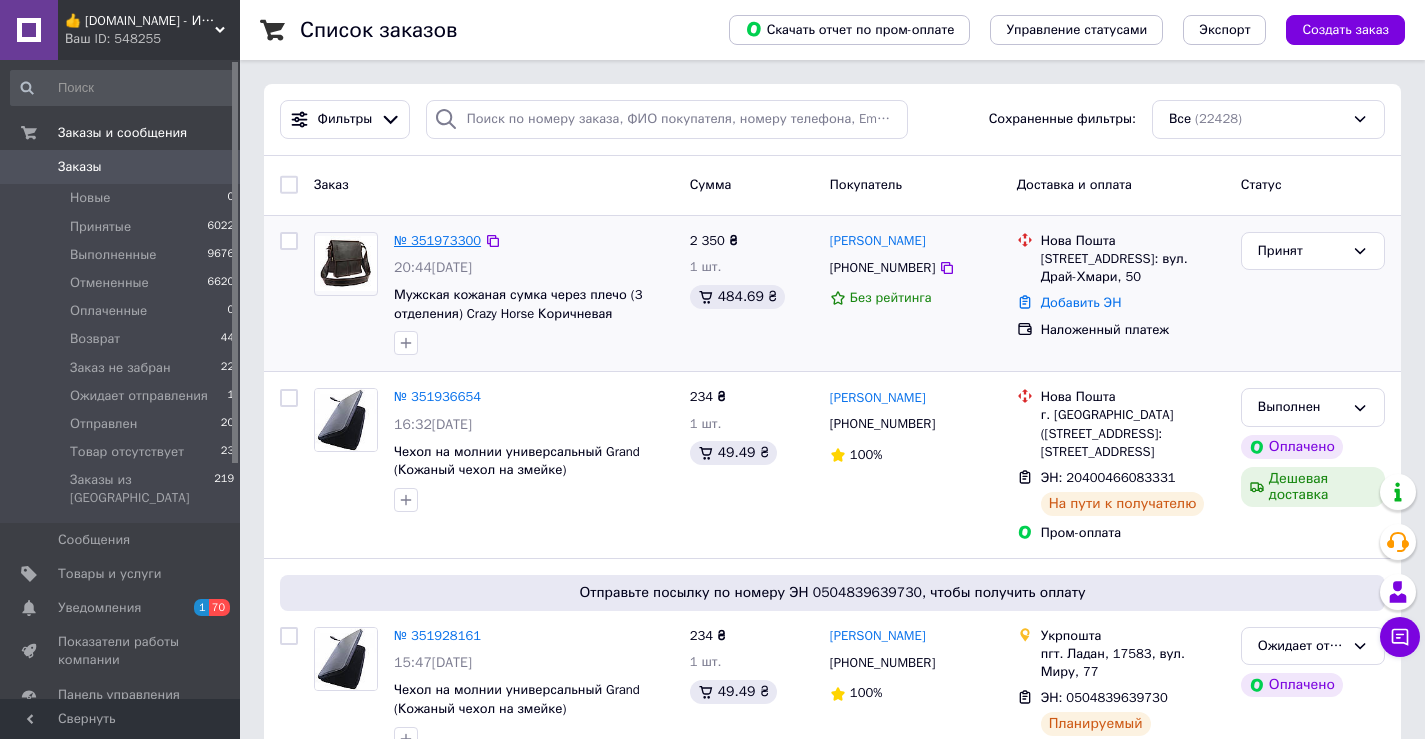 click on "№ 351973300" at bounding box center [437, 240] 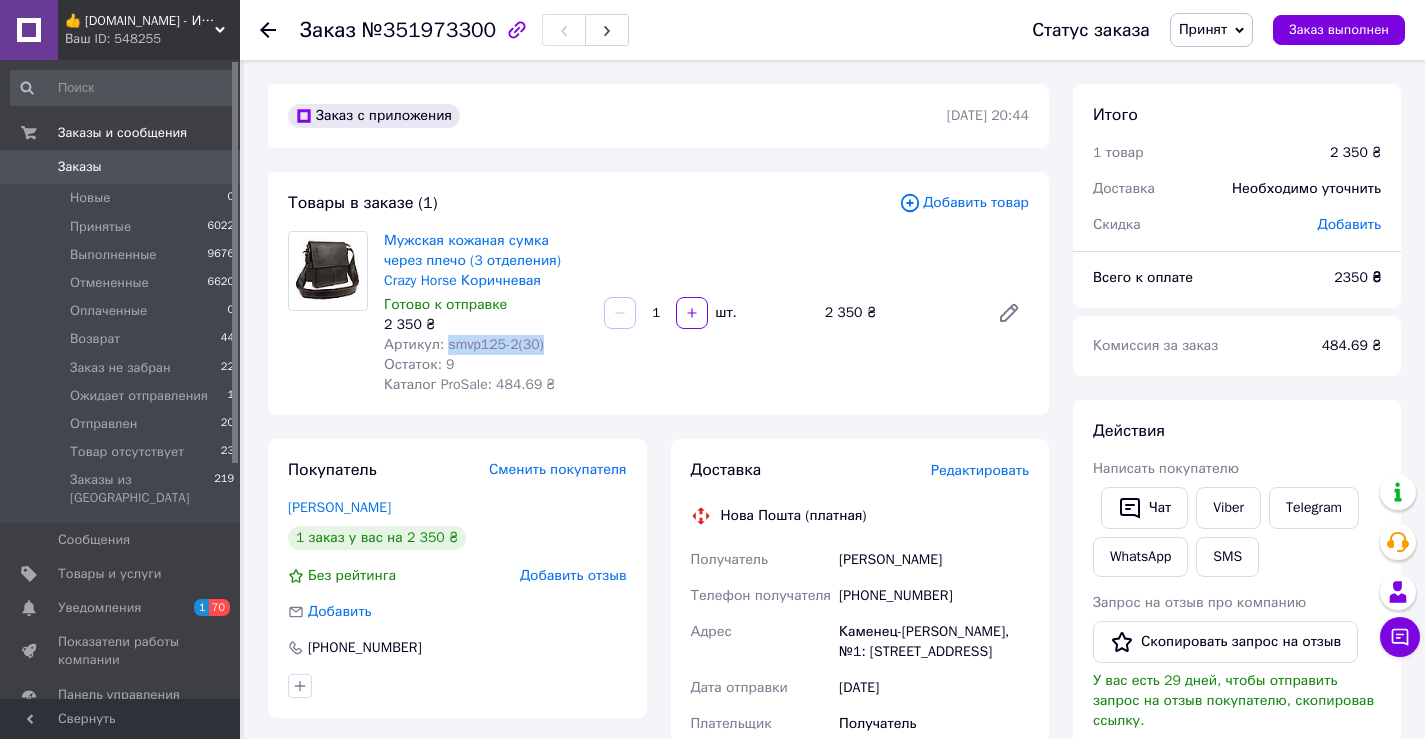 drag, startPoint x: 538, startPoint y: 347, endPoint x: 444, endPoint y: 347, distance: 94 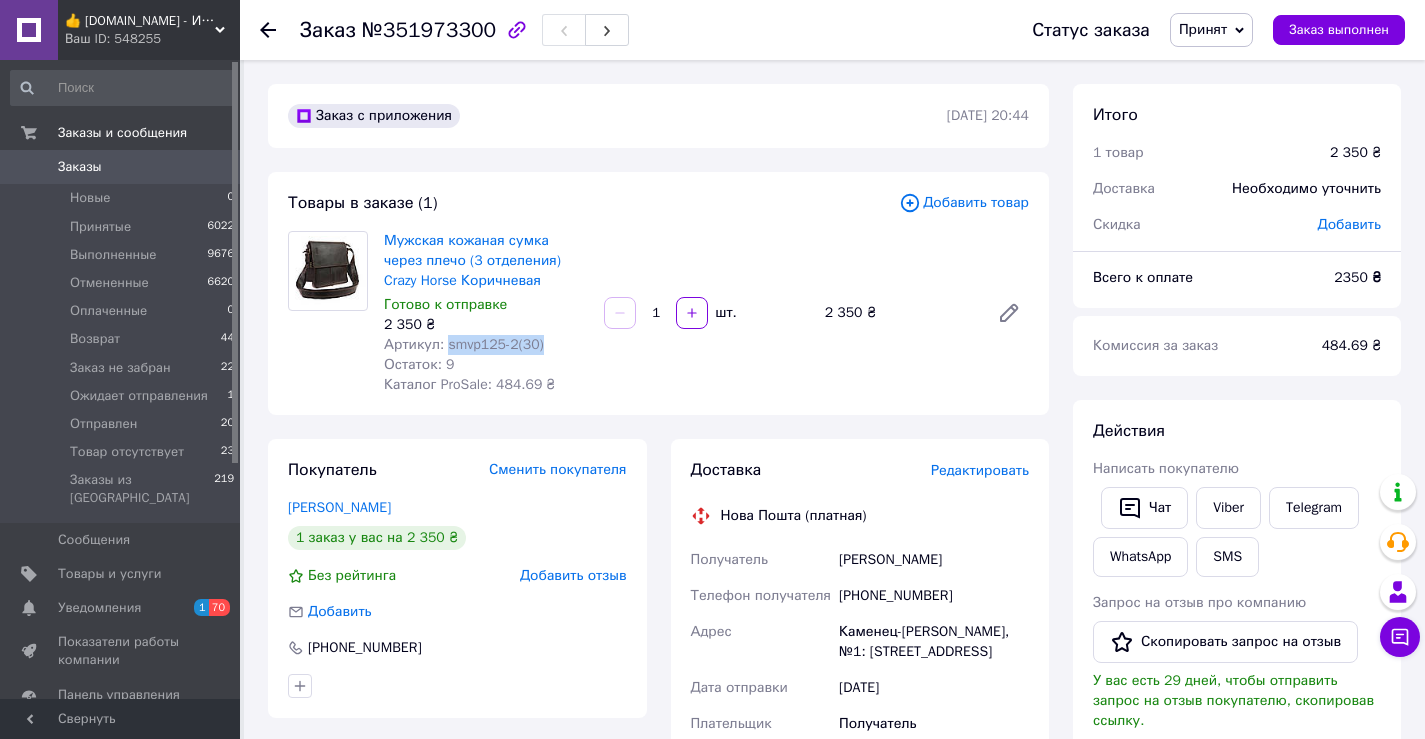 copy on "smvp125-2(30)" 